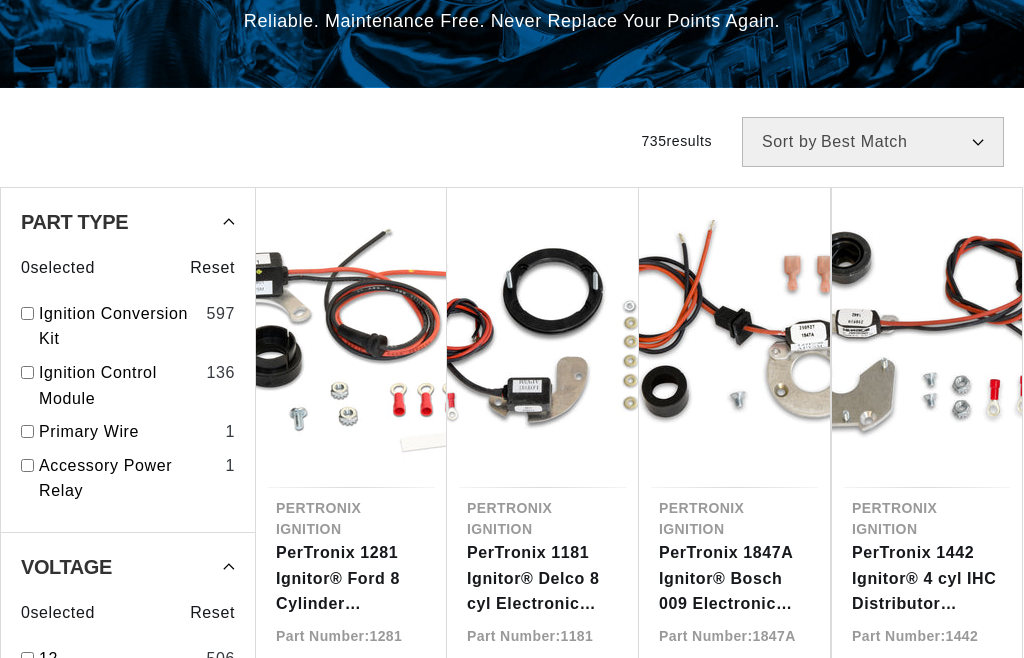 scroll, scrollTop: 456, scrollLeft: 0, axis: vertical 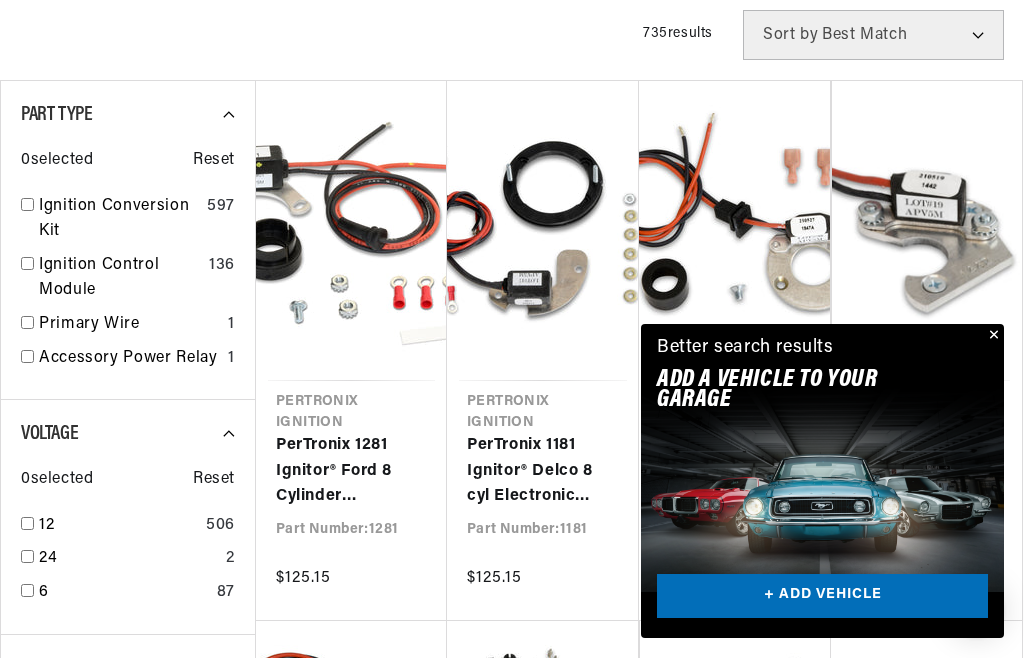 click on "PerTronix 1442 Ignitor® 4 cyl IHC Distributor Electronic Ignition Conversion Kit" at bounding box center (927, 471) 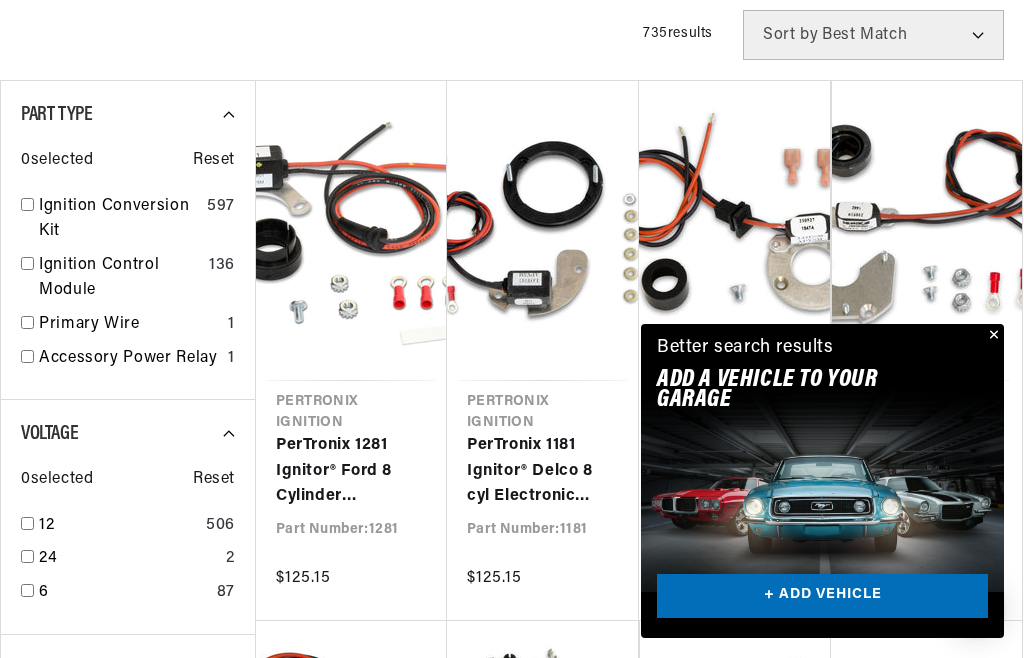 click at bounding box center [992, 336] 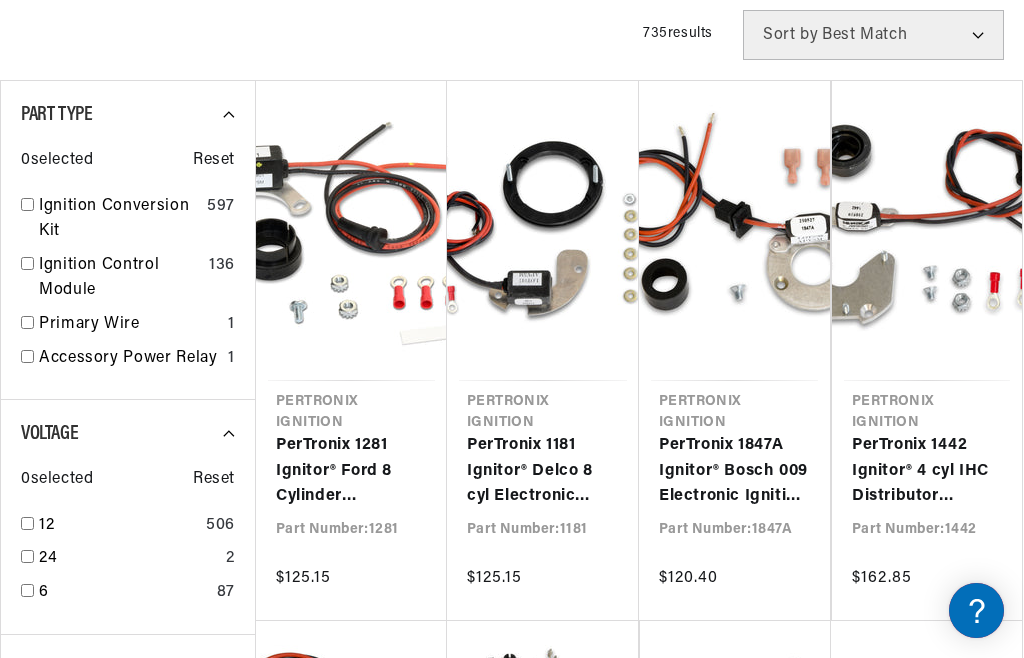 scroll, scrollTop: 522, scrollLeft: 0, axis: vertical 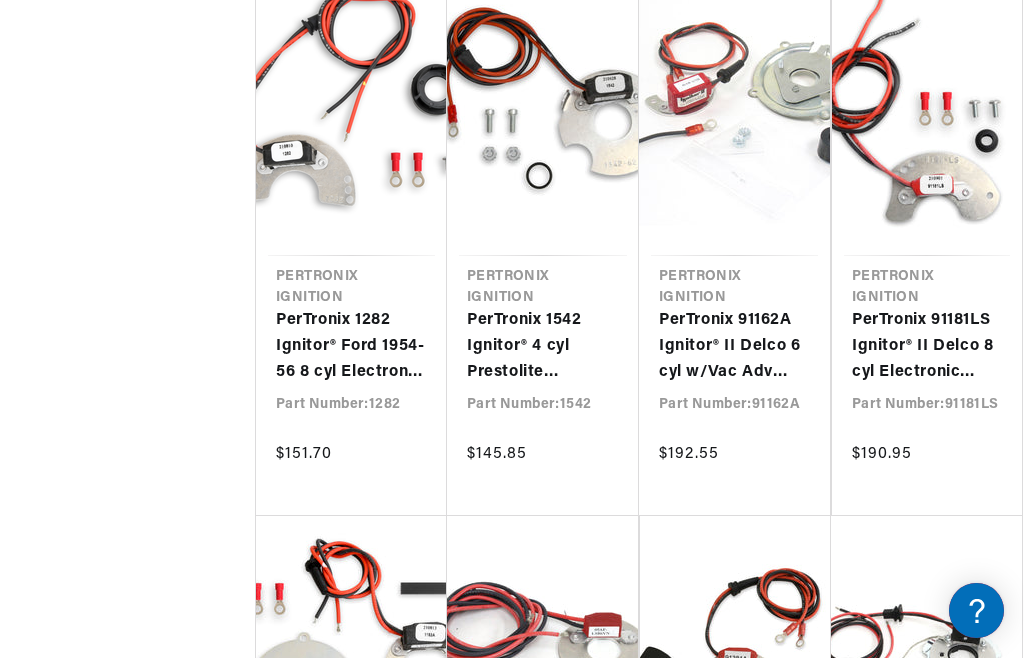click on "Filters
735  results
Show Universal Parts
Sort by
Best Match Featured Name, A-Z Name, Z-A Price, Low to High Price, High to Low
Part Type 0  selected
Reset
Ignition Conversion Kit 597 Ignition Control Module 136 Primary Wire 1 Accessory Power Relay 1 Voltage 0  selected
Reset
12 506 24 2 6 87 Industry 0  selected
Reset
Agricultural 144 Automotive 729 Industrial 193 Marine 126 Price 0  selected
Reset
$0 - $99 3 $100 - $249 636 $250 - $499 84 $500 - $999 12 —
Apply Price Range
Stock 0  selected
Reset
In-stock Only 599 Pertronix Ignition PerTronix 1281 Ignitor® Ford 8 Cylinder Electronic Ignition Conversion Kit Part Number:  1281 $125.15 Pertronix Ignition PerTronix 1181 Ignitor® Delco 8 cyl Electronic Ignition Conversion Kit Part Number:  1181 $125.15 Pertronix Ignition PerTronix 1847A Ignitor® Bosch 009 Electronic Ignition Conversion Kit Part Number:  1847A 1442" at bounding box center (512, -1706) 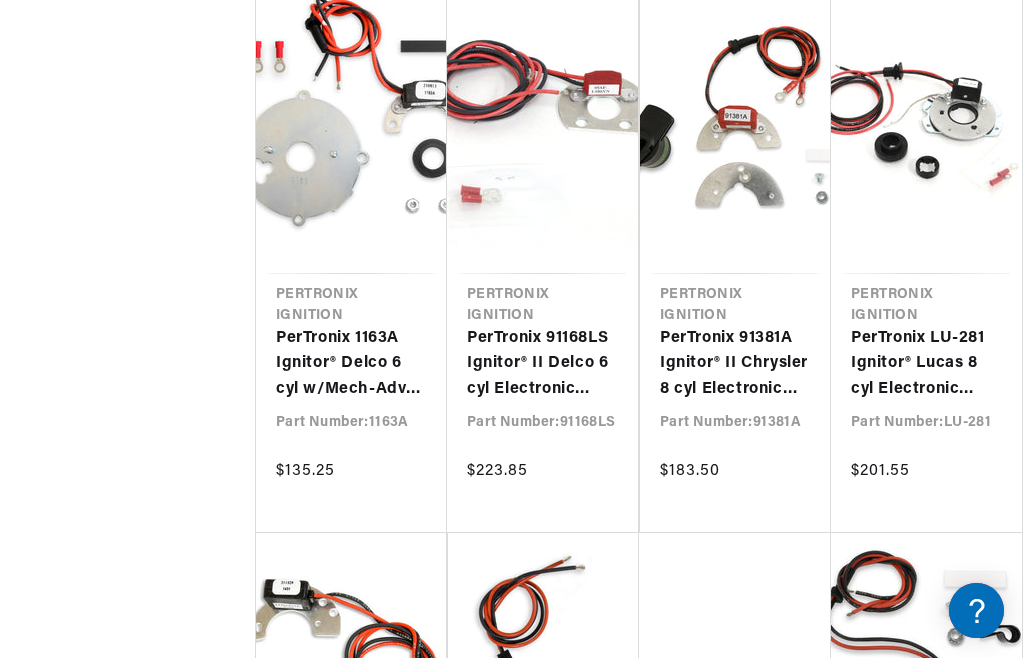 scroll, scrollTop: 6254, scrollLeft: 0, axis: vertical 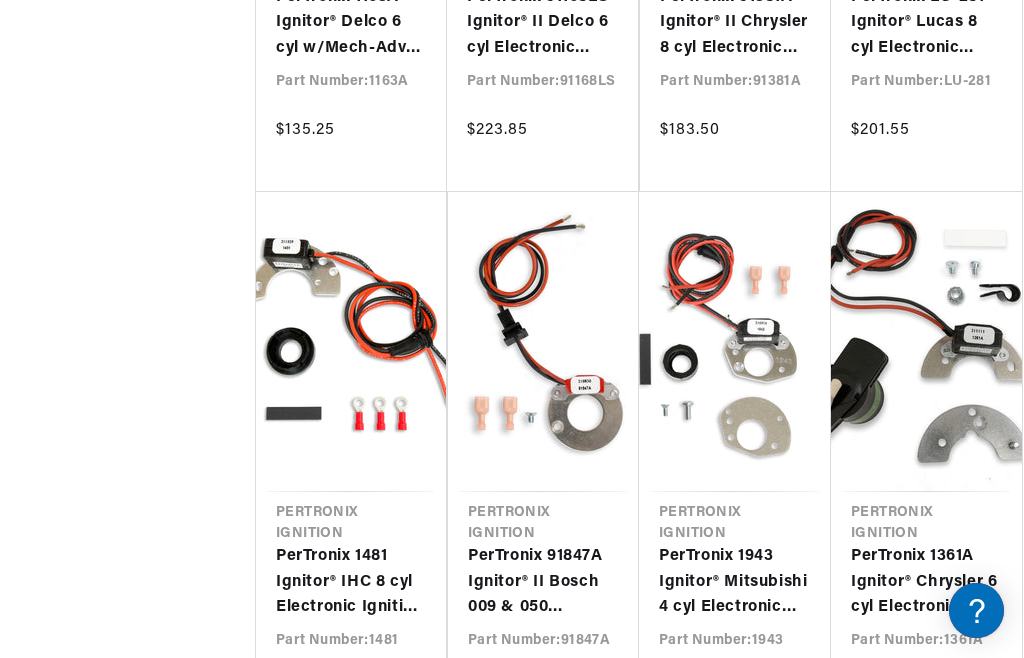 click on "Filters
735  results
Show Universal Parts
Sort by
Best Match Featured Name, A-Z Name, Z-A Price, Low to High Price, High to Low
Part Type 0  selected
Reset
Ignition Conversion Kit 597 Ignition Control Module 136 Primary Wire 1 Accessory Power Relay 1 Voltage 0  selected
Reset
12 506 24 2 6 87 Industry 0  selected
Reset
Agricultural 144 Automotive 729 Industrial 193 Marine 126 Price 0  selected
Reset
$0 - $99 3 $100 - $249 636 $250 - $499 84 $500 - $999 12 —
Apply Price Range
Stock 0  selected
Reset
In-stock Only 599 Pertronix Ignition PerTronix 1281 Ignitor® Ford 8 Cylinder Electronic Ignition Conversion Kit Part Number:  1281 $125.15 Pertronix Ignition PerTronix 1181 Ignitor® Delco 8 cyl Electronic Ignition Conversion Kit Part Number:  1181 $125.15 Pertronix Ignition PerTronix 1847A Ignitor® Bosch 009 Electronic Ignition Conversion Kit Part Number:  1847A 1442" at bounding box center [512, -2589] 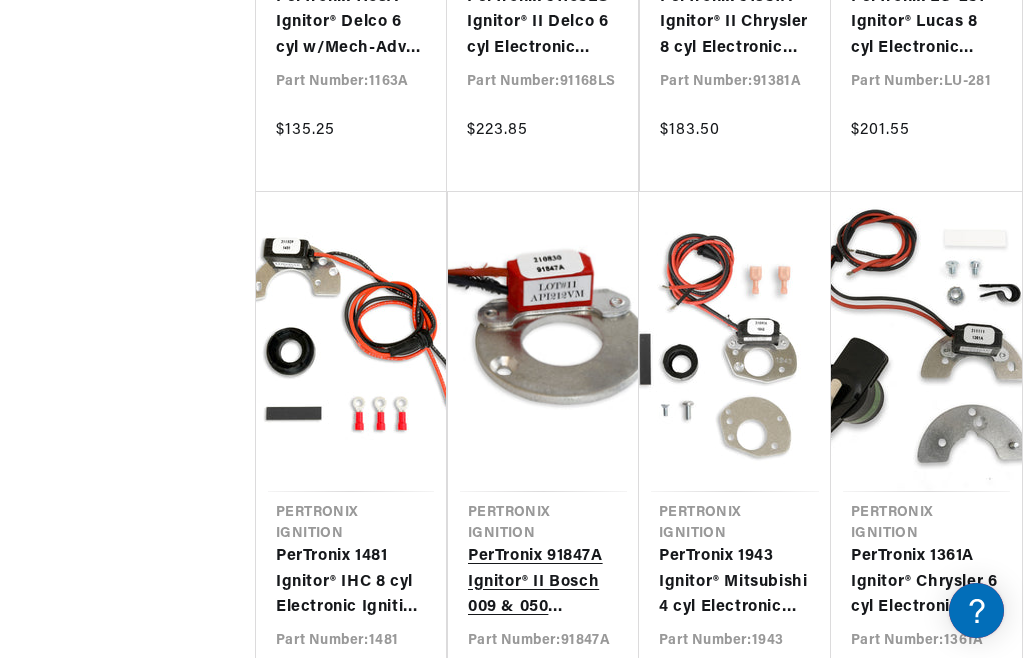 click on "PerTronix 91847A Ignitor® II Bosch 009 & 050 Aftermarket Electronic Ignition Conversion Kit" at bounding box center (543, 582) 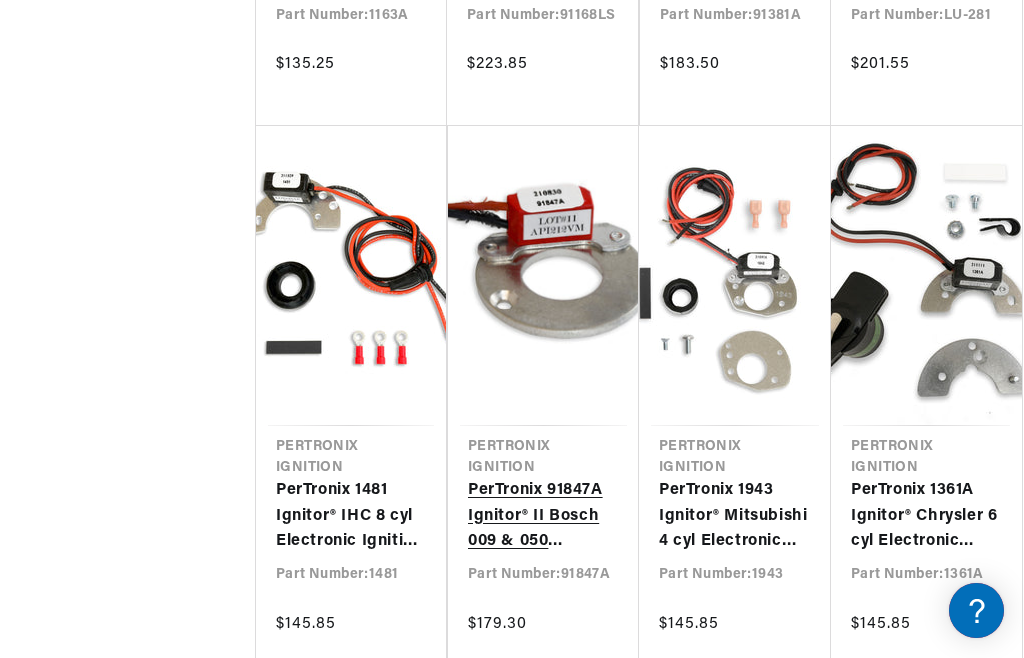 scroll, scrollTop: 0, scrollLeft: 0, axis: both 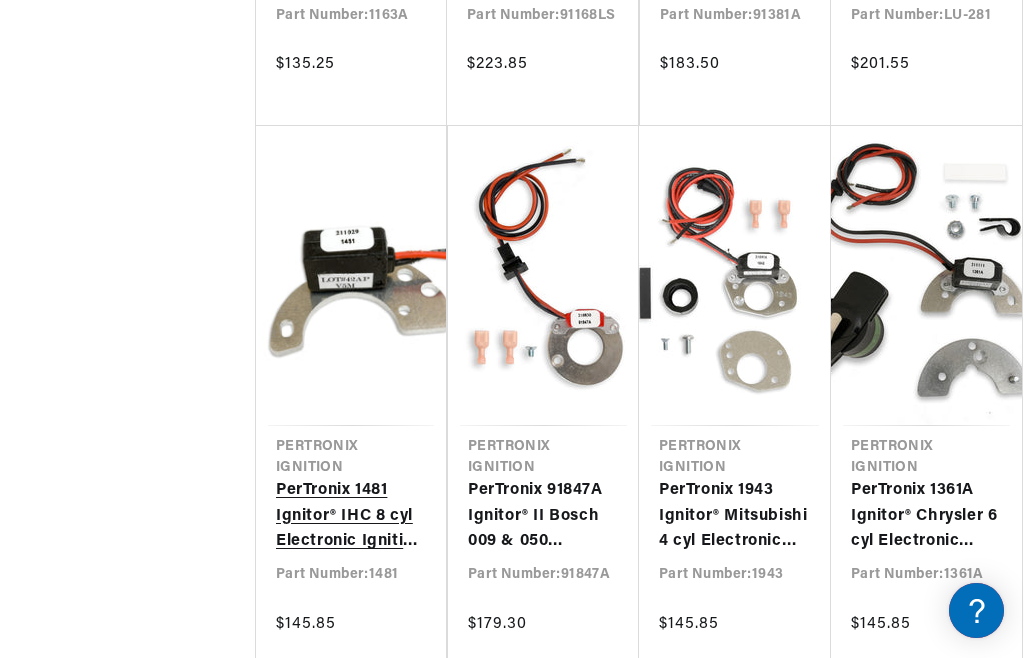 click on "PerTronix 1481 Ignitor® IHC 8 cyl Electronic Ignition Conversion Kit" at bounding box center (351, 516) 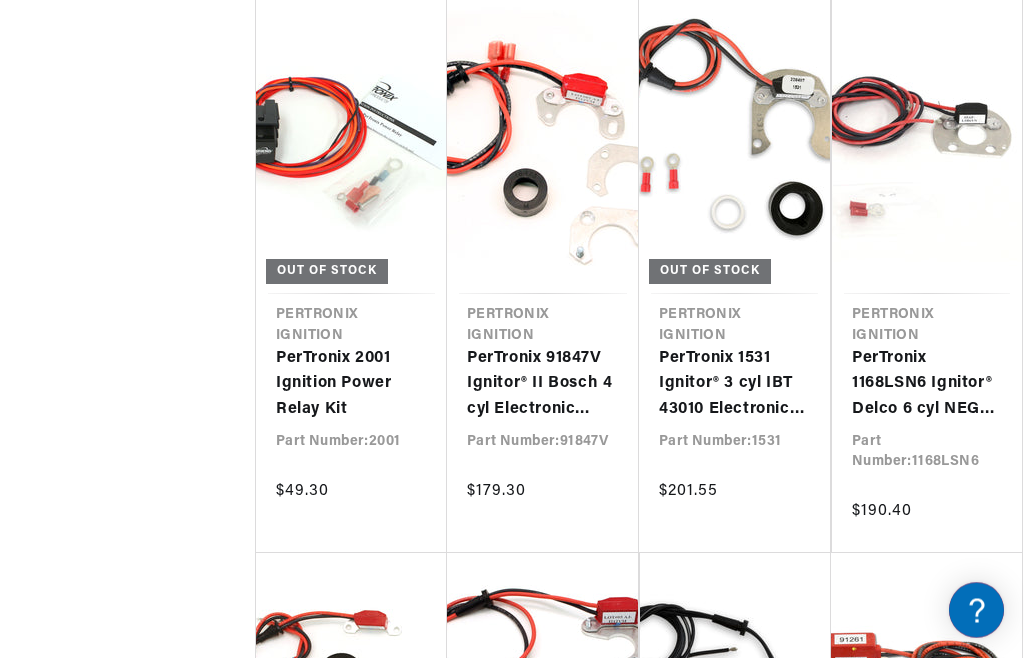 scroll, scrollTop: 7269, scrollLeft: 0, axis: vertical 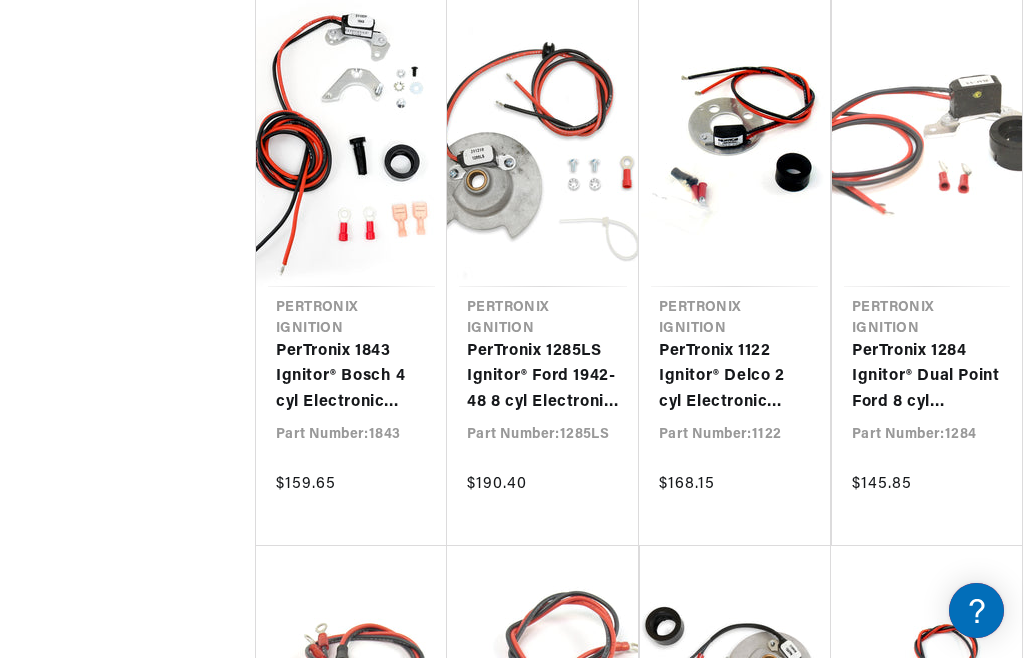 click on "Filters
735  results
Show Universal Parts
Sort by
Best Match Featured Name, A-Z Name, Z-A Price, Low to High Price, High to Low
Part Type 0  selected
Reset
Ignition Conversion Kit 597 Ignition Control Module 136 Primary Wire 1 Accessory Power Relay 1 Voltage 0  selected
Reset
12 506 24 2 6 87 Industry 0  selected
Reset
Agricultural 144 Automotive 729 Industrial 193 Marine 126 Price 0  selected
Reset
$0 - $99 3 $100 - $249 636 $250 - $499 84 $500 - $999 12 —
Apply Price Range
Stock 0  selected
Reset
In-stock Only 599 Pertronix Ignition PerTronix 1281 Ignitor® Ford 8 Cylinder Electronic Ignition Conversion Kit Part Number:  1281 $125.15 Pertronix Ignition PerTronix 1181 Ignitor® Delco 8 cyl Electronic Ignition Conversion Kit Part Number:  1181 $125.15 Pertronix Ignition PerTronix 1847A Ignitor® Bosch 009 Electronic Ignition Conversion Kit Part Number:  1847A 1442" at bounding box center (512, -3354) 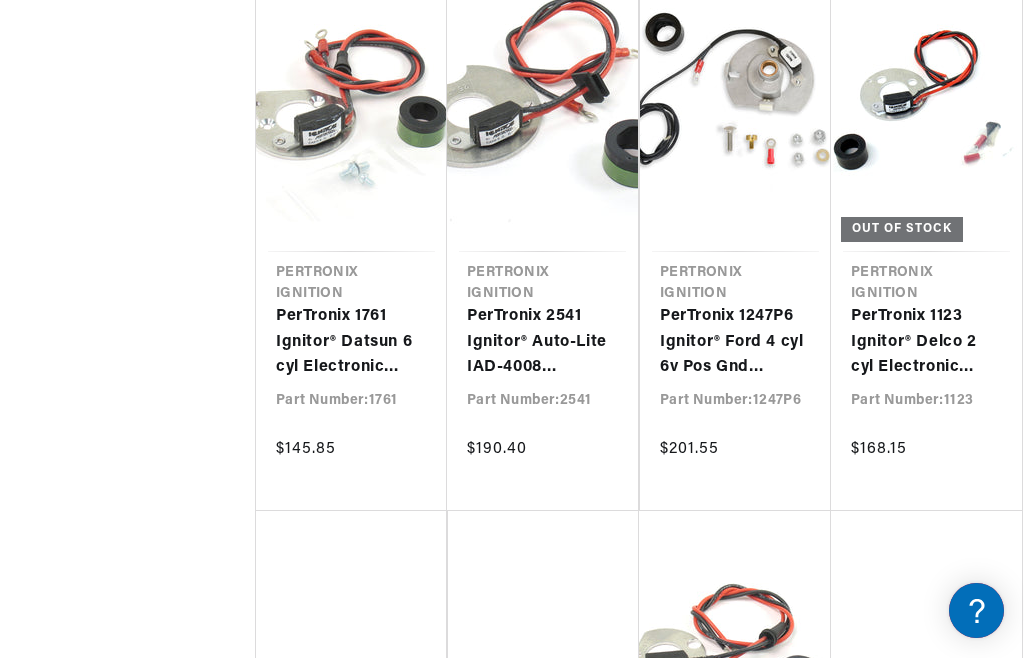scroll, scrollTop: 9593, scrollLeft: 0, axis: vertical 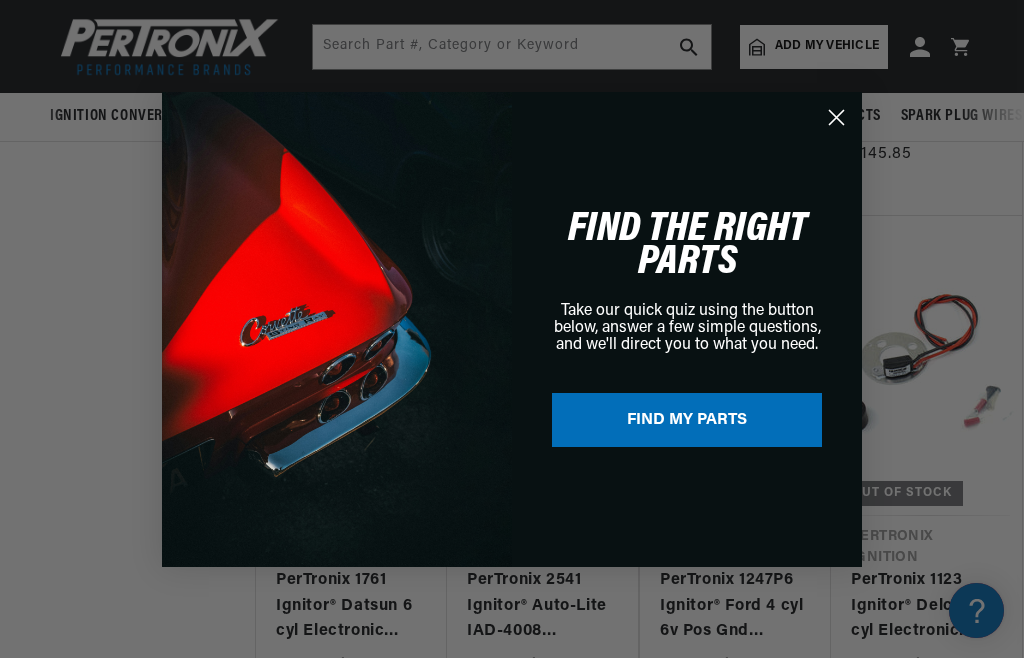 click 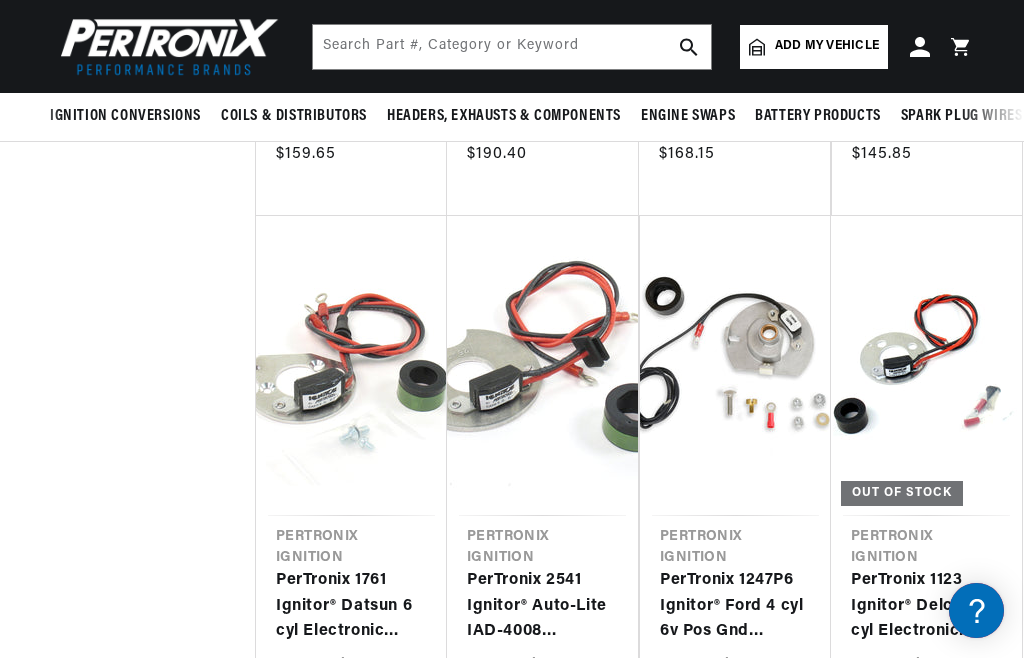 scroll, scrollTop: 0, scrollLeft: 0, axis: both 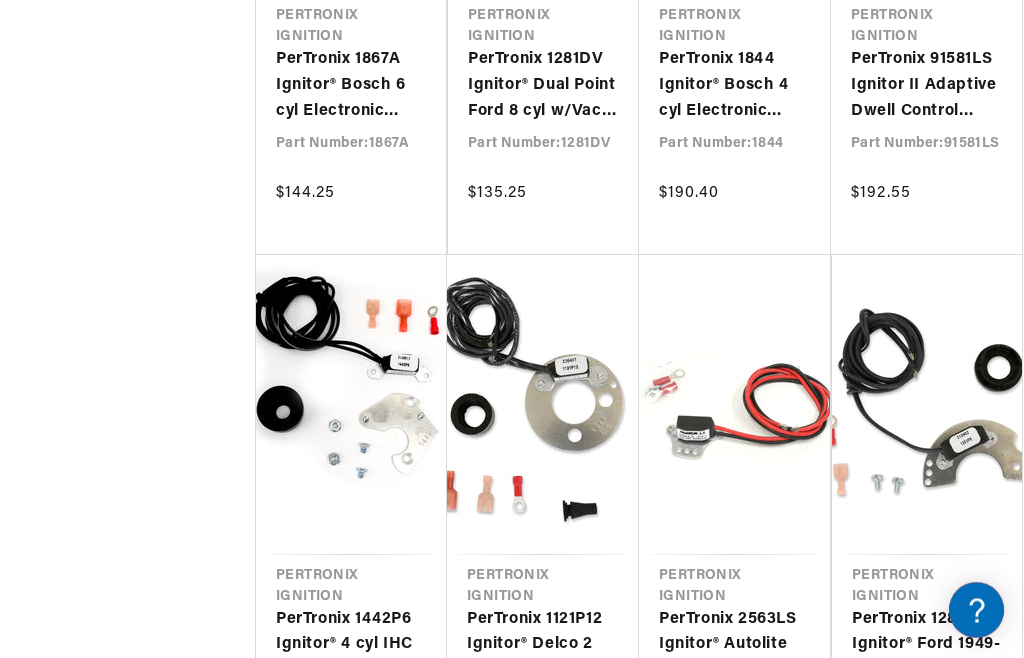 click on "Filters
735  results
Show Universal Parts
Sort by
Best Match Featured Name, A-Z Name, Z-A Price, Low to High Price, High to Low
Part Type 0  selected
Reset
Ignition Conversion Kit 597 Ignition Control Module 136 Primary Wire 1 Accessory Power Relay 1 Voltage 0  selected
Reset
12 506 24 2 6 87 Industry 0  selected
Reset
Agricultural 144 Automotive 729 Industrial 193 Marine 126 Price 0  selected
Reset
$0 - $99 3 $100 - $249 636 $250 - $499 84 $500 - $999 12 —
Apply Price Range
Stock 0  selected
Reset
In-stock Only 599 Pertronix Ignition PerTronix 1281 Ignitor® Ford 8 Cylinder Electronic Ignition Conversion Kit Part Number:  1281 $125.15 Pertronix Ignition PerTronix 1181 Ignitor® Delco 8 cyl Electronic Ignition Conversion Kit Part Number:  1181 $125.15 Pertronix Ignition PerTronix 1847A Ignitor® Bosch 009 Electronic Ignition Conversion Kit Part Number:  1847A 1442" at bounding box center [512, -3924] 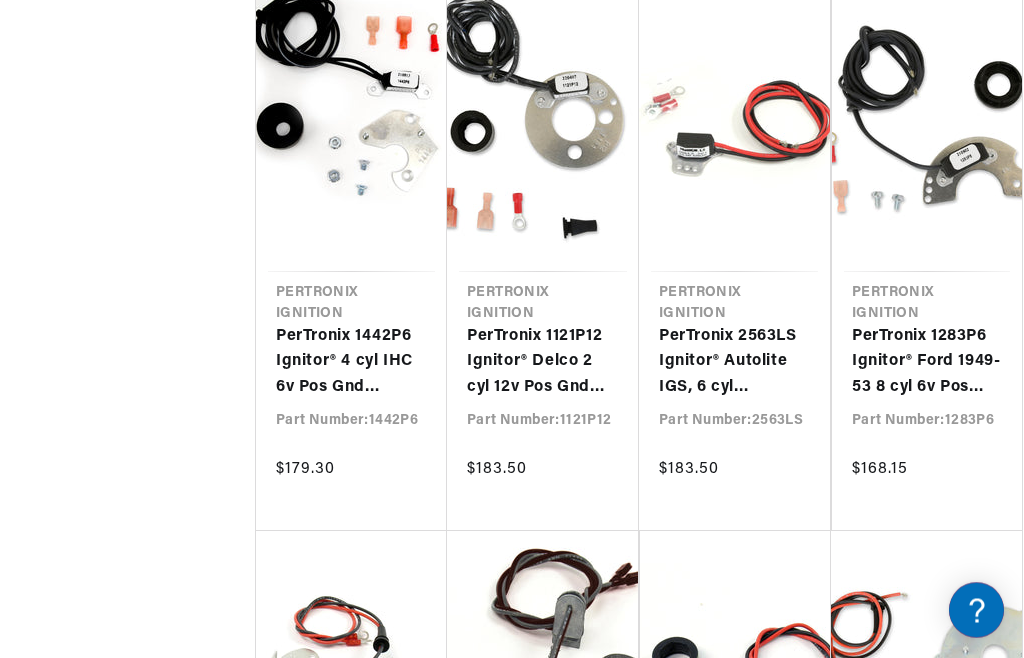 scroll, scrollTop: 10683, scrollLeft: 0, axis: vertical 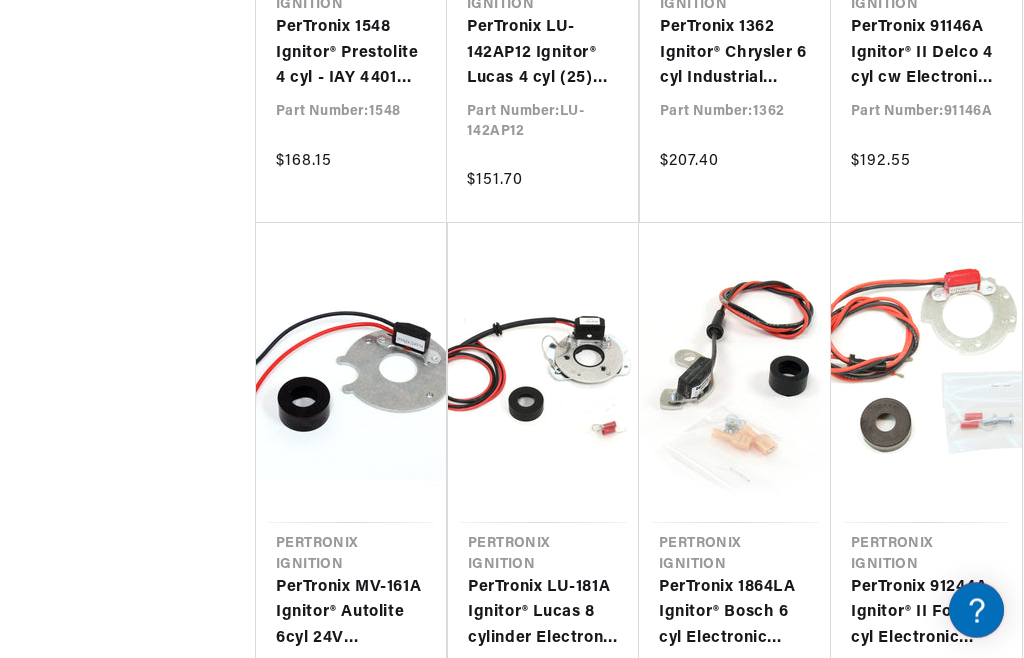 click on "Filters
735  results
Show Universal Parts
Sort by
Best Match Featured Name, A-Z Name, Z-A Price, Low to High Price, High to Low
Part Type 0  selected
Reset
Ignition Conversion Kit 597 Ignition Control Module 136 Primary Wire 1 Accessory Power Relay 1 Voltage 0  selected
Reset
12 506 24 2 6 87 Industry 0  selected
Reset
Agricultural 144 Automotive 729 Industrial 193 Marine 126 Price 0  selected
Reset
$0 - $99 3 $100 - $249 636 $250 - $499 84 $500 - $999 12 —
Apply Price Range
Stock 0  selected
Reset
In-stock Only 599 Pertronix Ignition PerTronix 1281 Ignitor® Ford 8 Cylinder Electronic Ignition Conversion Kit Part Number:  1281 $125.15 Pertronix Ignition PerTronix 1181 Ignitor® Delco 8 cyl Electronic Ignition Conversion Kit Part Number:  1181 $125.15 Pertronix Ignition PerTronix 1847A Ignitor® Bosch 009 Electronic Ignition Conversion Kit Part Number:  1847A 1442" at bounding box center [512, -5075] 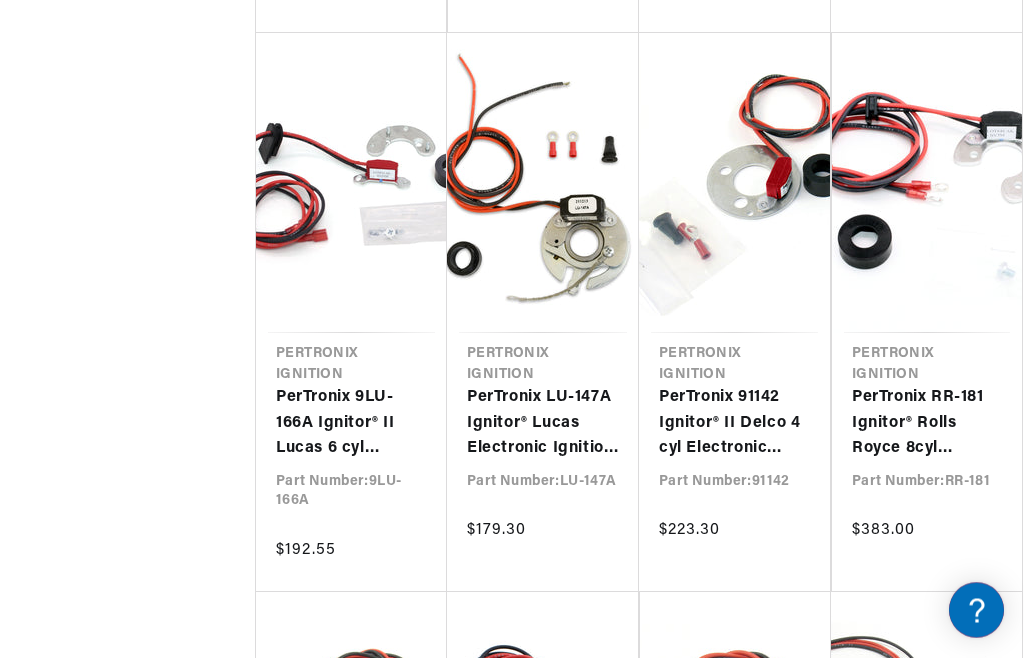 scroll, scrollTop: 12251, scrollLeft: 0, axis: vertical 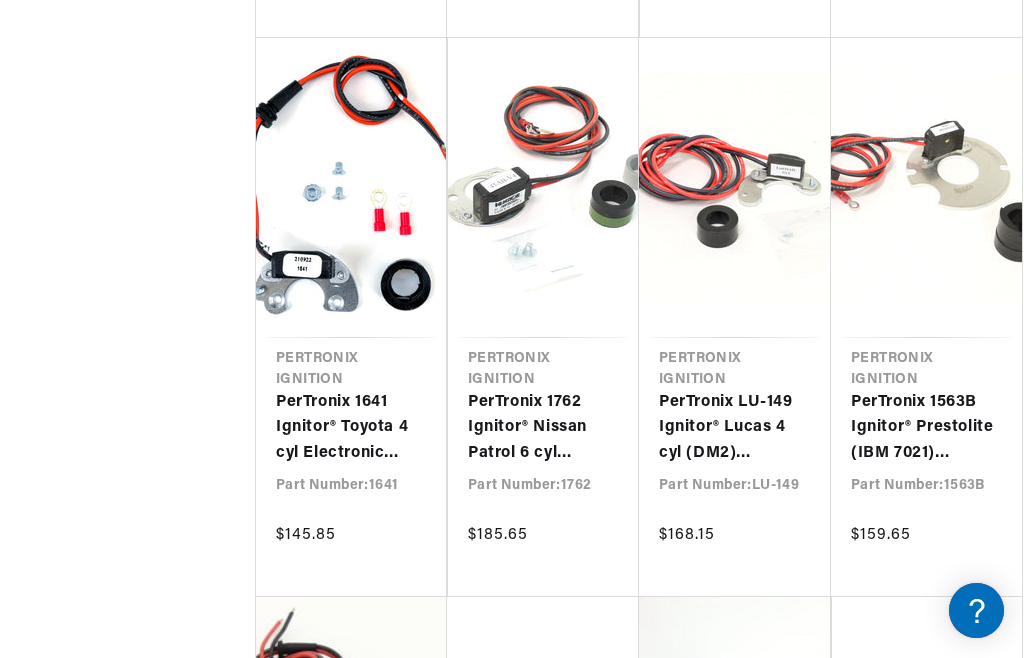 click on "Filters
735  results
Show Universal Parts
Sort by
Best Match Featured Name, A-Z Name, Z-A Price, Low to High Price, High to Low
Part Type 0  selected
Reset
Ignition Conversion Kit 597 Ignition Control Module 136 Primary Wire 1 Accessory Power Relay 1 Voltage 0  selected
Reset
12 506 24 2 6 87 Industry 0  selected
Reset
Agricultural 144 Automotive 729 Industrial 193 Marine 126 Price 0  selected
Reset
$0 - $99 3 $100 - $249 636 $250 - $499 84 $500 - $999 12 —
Apply Price Range
Stock 0  selected
Reset
In-stock Only 599 Pertronix Ignition PerTronix 1281 Ignitor® Ford 8 Cylinder Electronic Ignition Conversion Kit Part Number:  1281 $125.15 Pertronix Ignition PerTronix 1181 Ignitor® Delco 8 cyl Electronic Ignition Conversion Kit Part Number:  1181 $125.15 Pertronix Ignition PerTronix 1847A Ignitor® Bosch 009 Electronic Ignition Conversion Kit Part Number:  1847A 1442" at bounding box center (512, -5261) 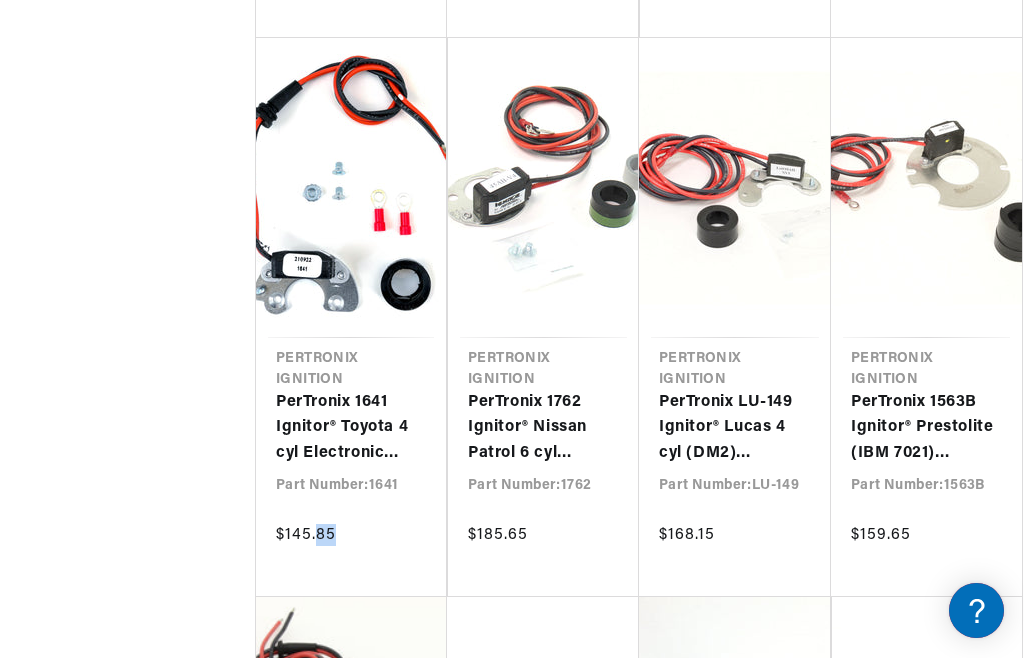 scroll, scrollTop: 0, scrollLeft: 0, axis: both 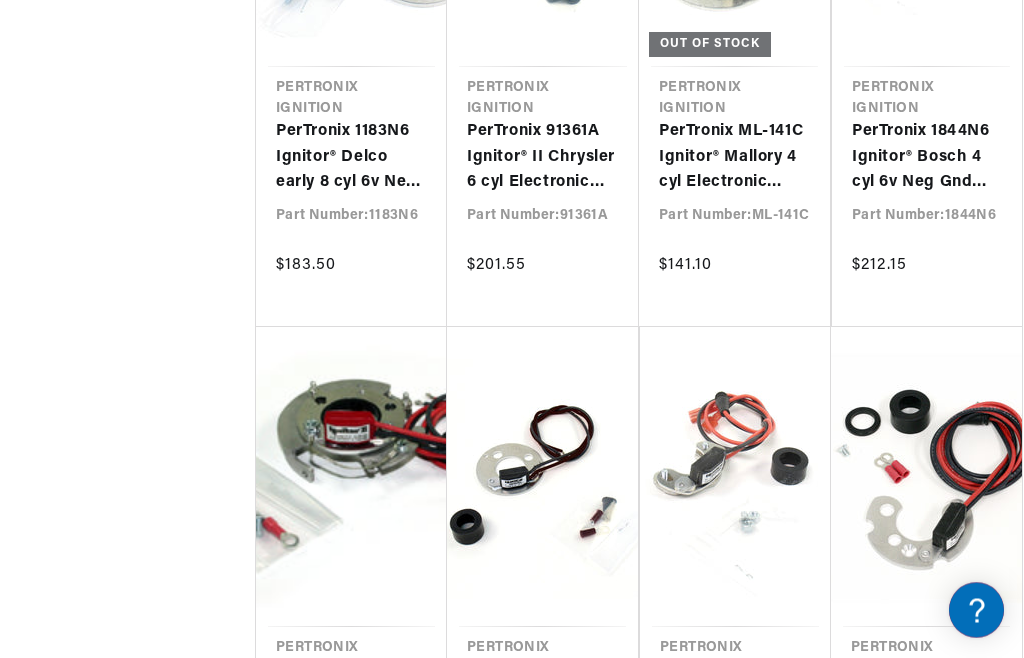 click on "Filters
735  results
Show Universal Parts
Sort by
Best Match Featured Name, A-Z Name, Z-A Price, Low to High Price, High to Low
Part Type 0  selected
Reset
Ignition Conversion Kit 597 Ignition Control Module 136 Primary Wire 1 Accessory Power Relay 1 Voltage 0  selected
Reset
12 506 24 2 6 87 Industry 0  selected
Reset
Agricultural 144 Automotive 729 Industrial 193 Marine 126 Price 0  selected
Reset
$0 - $99 3 $100 - $249 636 $250 - $499 84 $500 - $999 12 —
Apply Price Range
Stock 0  selected
Reset
In-stock Only 599 Pertronix Ignition PerTronix 1281 Ignitor® Ford 8 Cylinder Electronic Ignition Conversion Kit Part Number:  1281 $125.15 Pertronix Ignition PerTronix 1181 Ignitor® Delco 8 cyl Electronic Ignition Conversion Kit Part Number:  1181 $125.15 Pertronix Ignition PerTronix 1847A Ignitor® Bosch 009 Electronic Ignition Conversion Kit Part Number:  1847A 1442" at bounding box center [512, -7768] 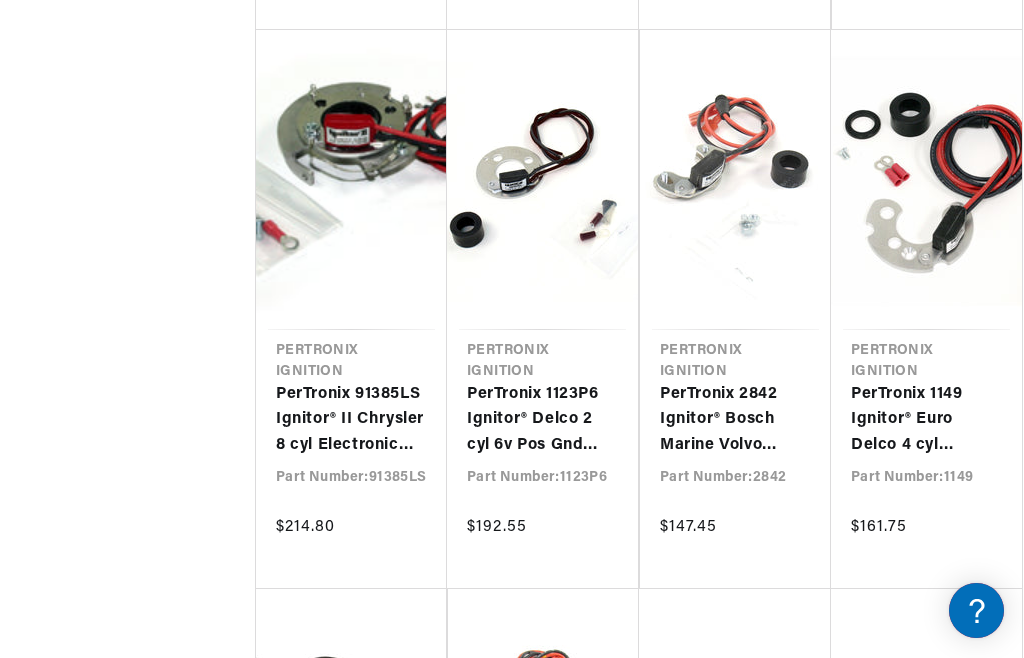 scroll, scrollTop: 17863, scrollLeft: 0, axis: vertical 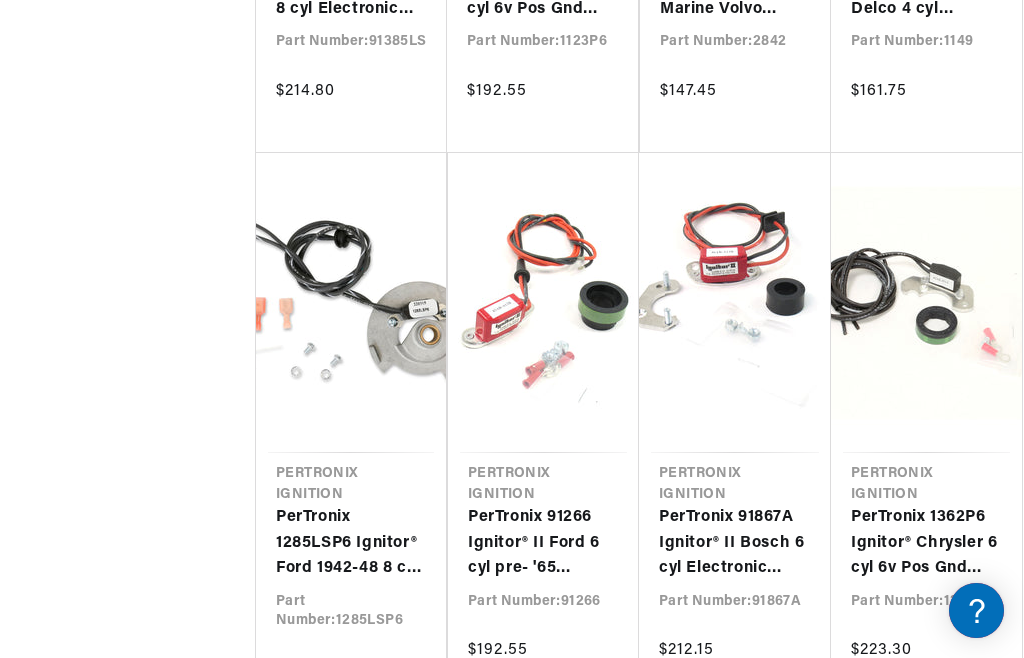 click on "Filters
735  results
Show Universal Parts
Sort by
Best Match Featured Name, A-Z Name, Z-A Price, Low to High Price, High to Low
Part Type 0  selected
Reset
Ignition Conversion Kit 597 Ignition Control Module 136 Primary Wire 1 Accessory Power Relay 1 Voltage 0  selected
Reset
12 506 24 2 6 87 Industry 0  selected
Reset
Agricultural 144 Automotive 729 Industrial 193 Marine 126 Price 0  selected
Reset
$0 - $99 3 $100 - $249 636 $250 - $499 84 $500 - $999 12 —
Apply Price Range
Stock 0  selected
Reset
In-stock Only 599 Pertronix Ignition PerTronix 1281 Ignitor® Ford 8 Cylinder Electronic Ignition Conversion Kit Part Number:  1281 $125.15 Pertronix Ignition PerTronix 1181 Ignitor® Delco 8 cyl Electronic Ignition Conversion Kit Part Number:  1181 $125.15 Pertronix Ignition PerTronix 1847A Ignitor® Bosch 009 Electronic Ignition Conversion Kit Part Number:  1847A 1442" at bounding box center [512, -7662] 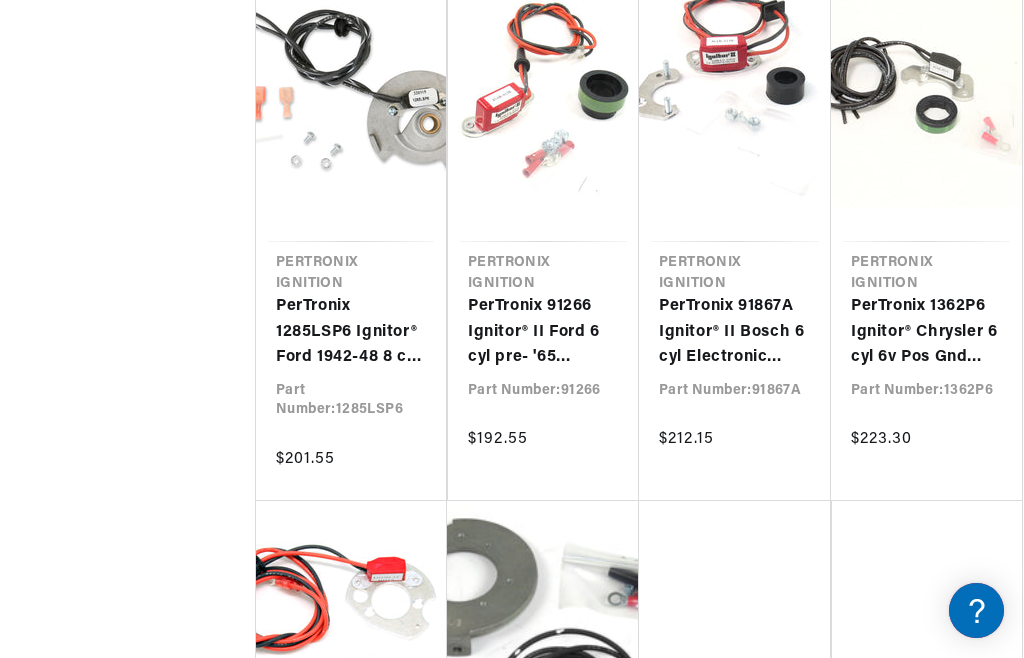 scroll, scrollTop: 18513, scrollLeft: 0, axis: vertical 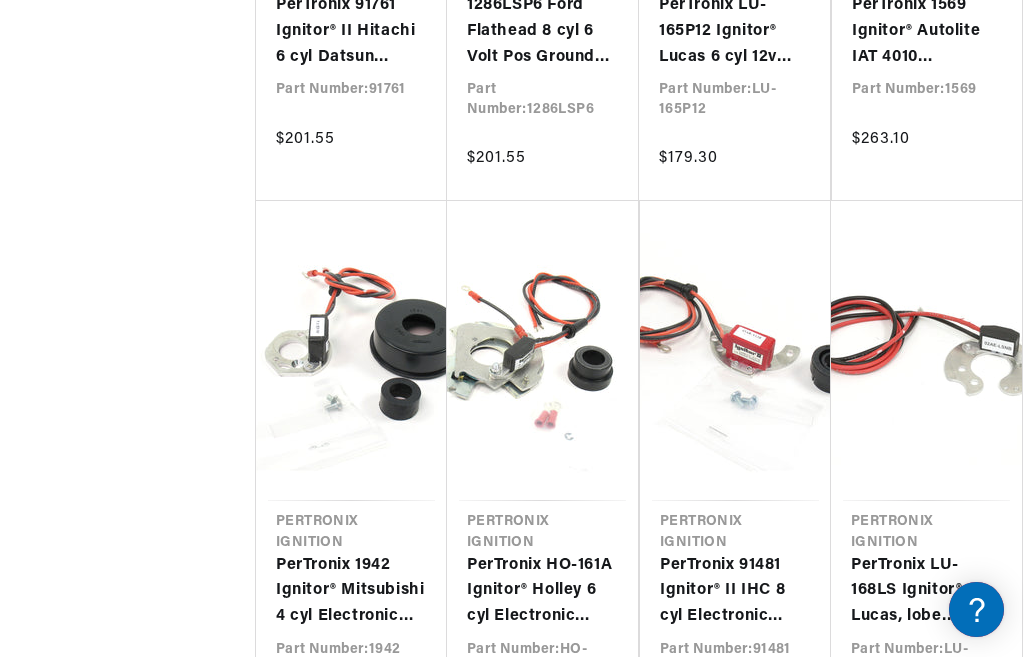 click on "Filters
735  results
Show Universal Parts
Sort by
Best Match Featured Name, A-Z Name, Z-A Price, Low to High Price, High to Low
Part Type 0  selected
Reset
Ignition Conversion Kit 597 Ignition Control Module 136 Primary Wire 1 Accessory Power Relay 1 Voltage 0  selected
Reset
12 506 24 2 6 87 Industry 0  selected
Reset
Agricultural 144 Automotive 729 Industrial 193 Marine 126 Price 0  selected
Reset
$0 - $99 3 $100 - $249 636 $250 - $499 84 $500 - $999 12 —
Apply Price Range
Stock 0  selected
Reset
In-stock Only 599 Pertronix Ignition PerTronix 1281 Ignitor® Ford 8 Cylinder Electronic Ignition Conversion Kit Part Number:  1281 $125.15 Pertronix Ignition PerTronix 1181 Ignitor® Delco 8 cyl Electronic Ignition Conversion Kit Part Number:  1181 $125.15 Pertronix Ignition PerTronix 1847A Ignitor® Bosch 009 Electronic Ignition Conversion Kit Part Number:  1847A 1442" at bounding box center [512, -8732] 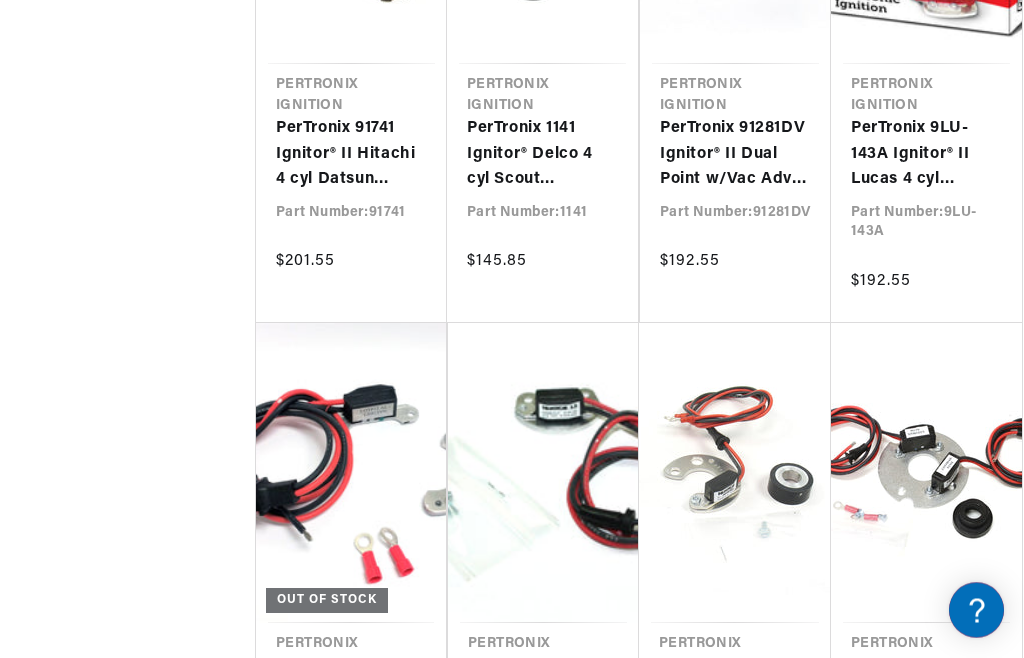 scroll, scrollTop: 21471, scrollLeft: 0, axis: vertical 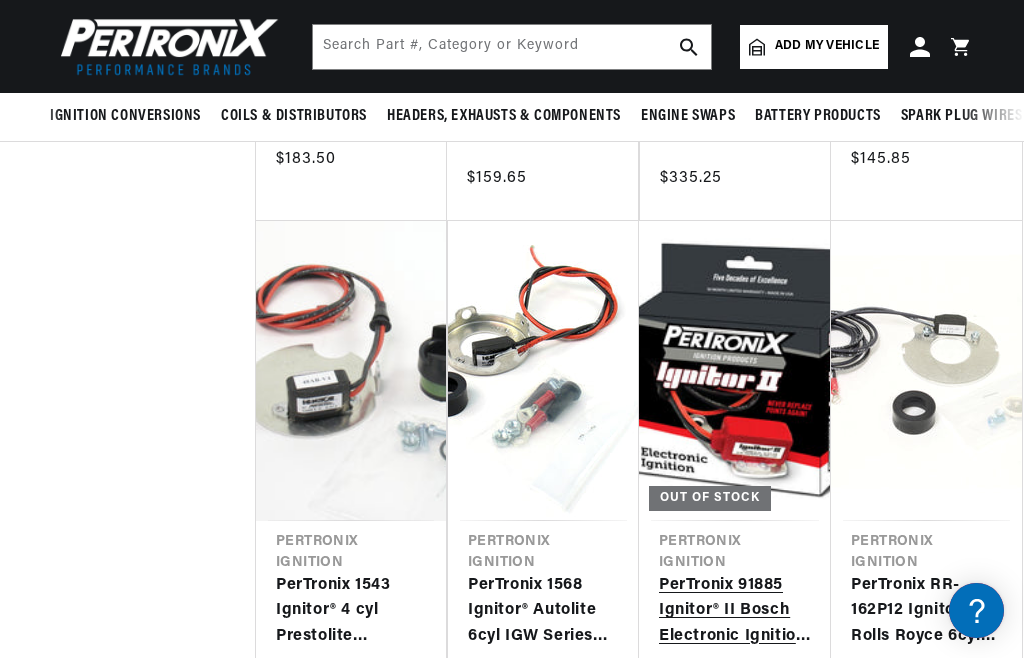 click on "PerTronix 91885 Ignitor® II Bosch Electronic Ignition Conversion Kit" at bounding box center (735, 611) 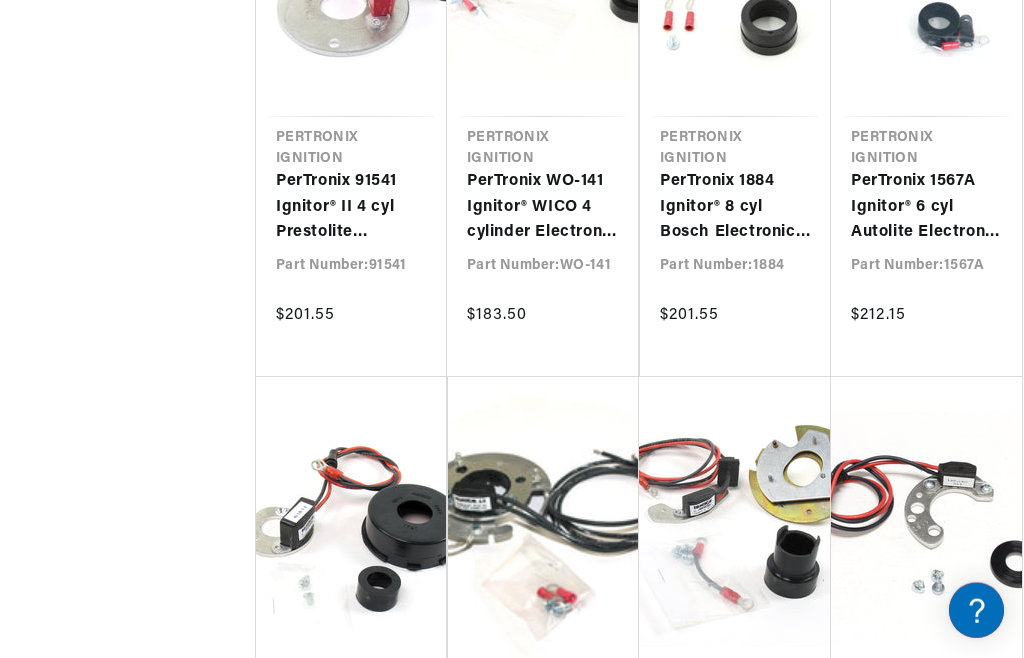 scroll, scrollTop: 26567, scrollLeft: 0, axis: vertical 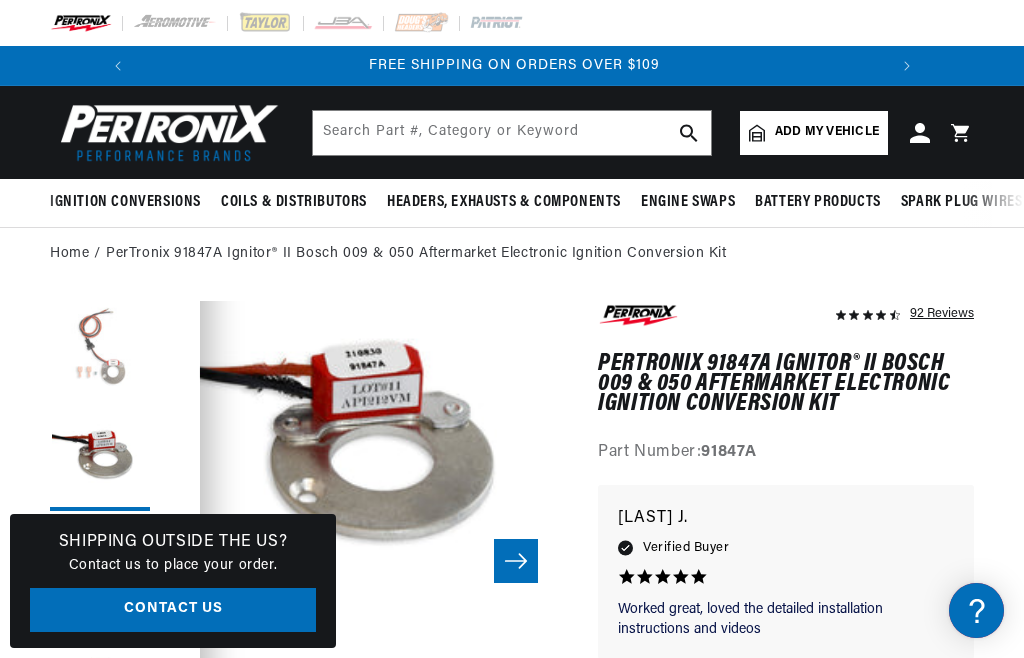 click at bounding box center [100, 351] 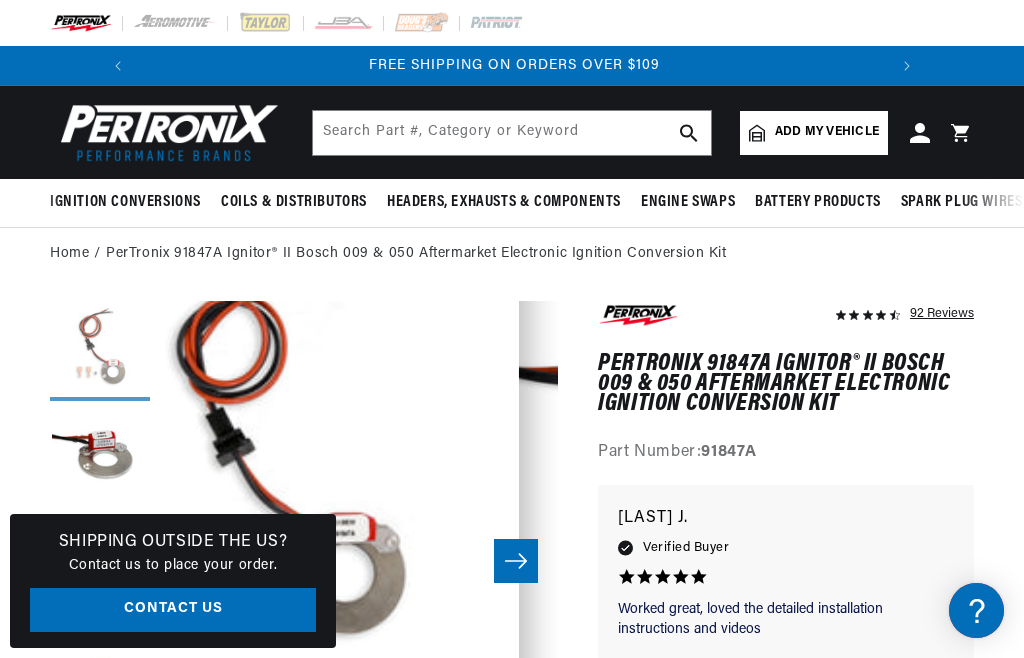 scroll, scrollTop: 40, scrollLeft: 0, axis: vertical 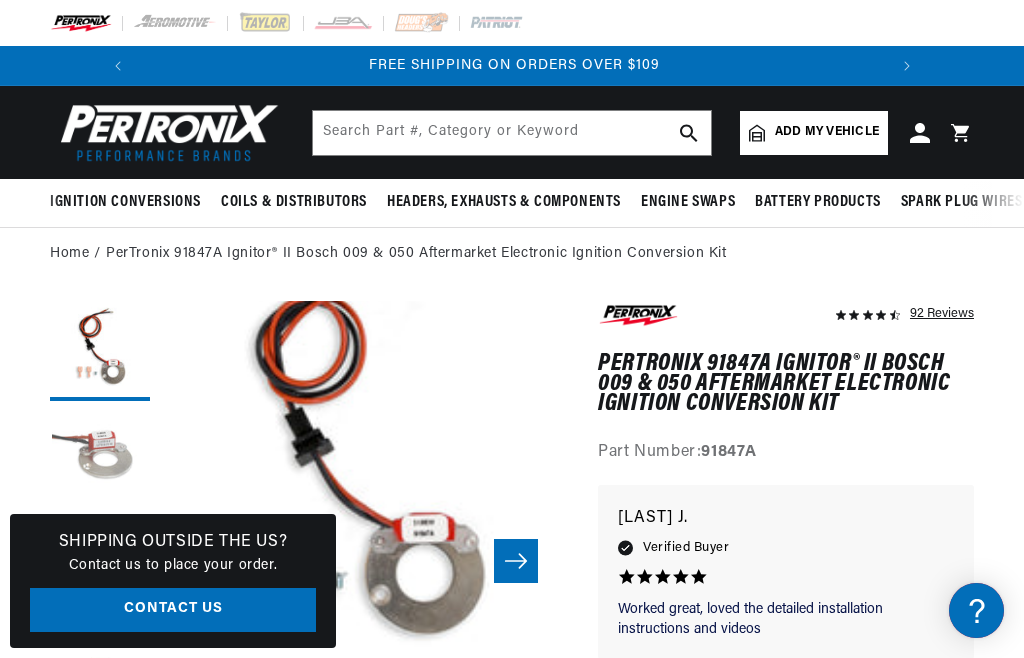 click at bounding box center [100, 461] 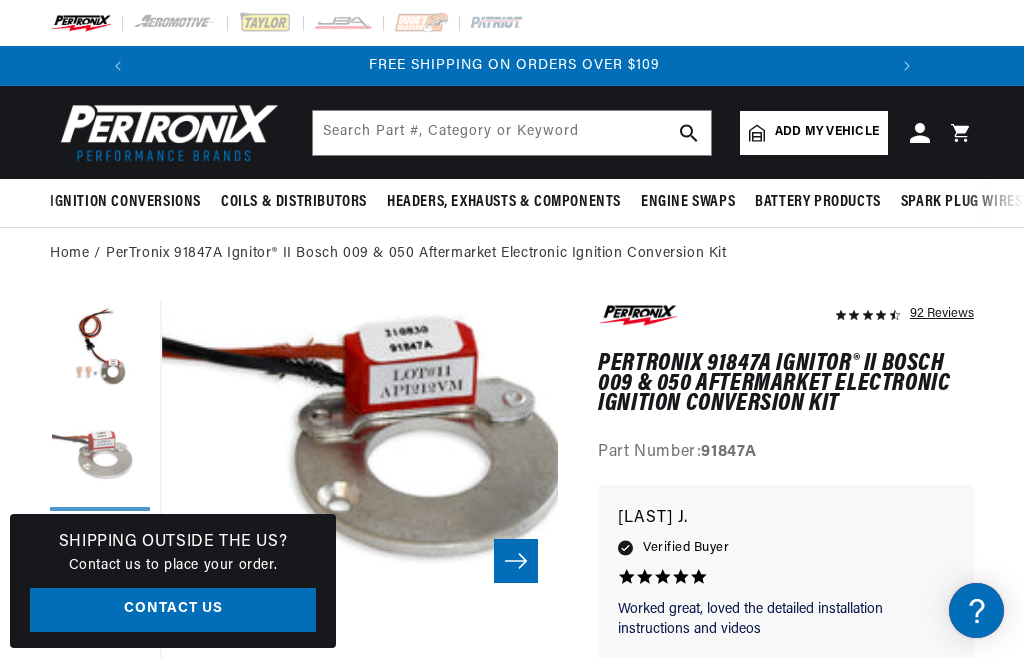 scroll, scrollTop: 40, scrollLeft: 398, axis: both 